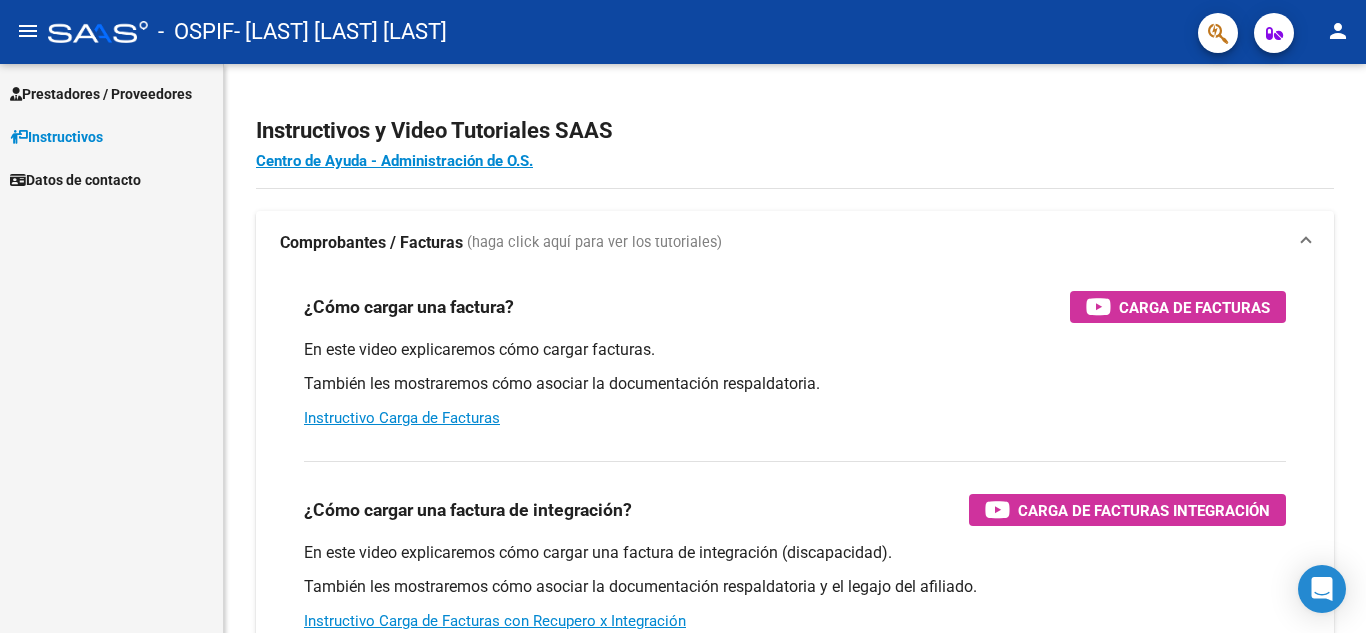 scroll, scrollTop: 0, scrollLeft: 0, axis: both 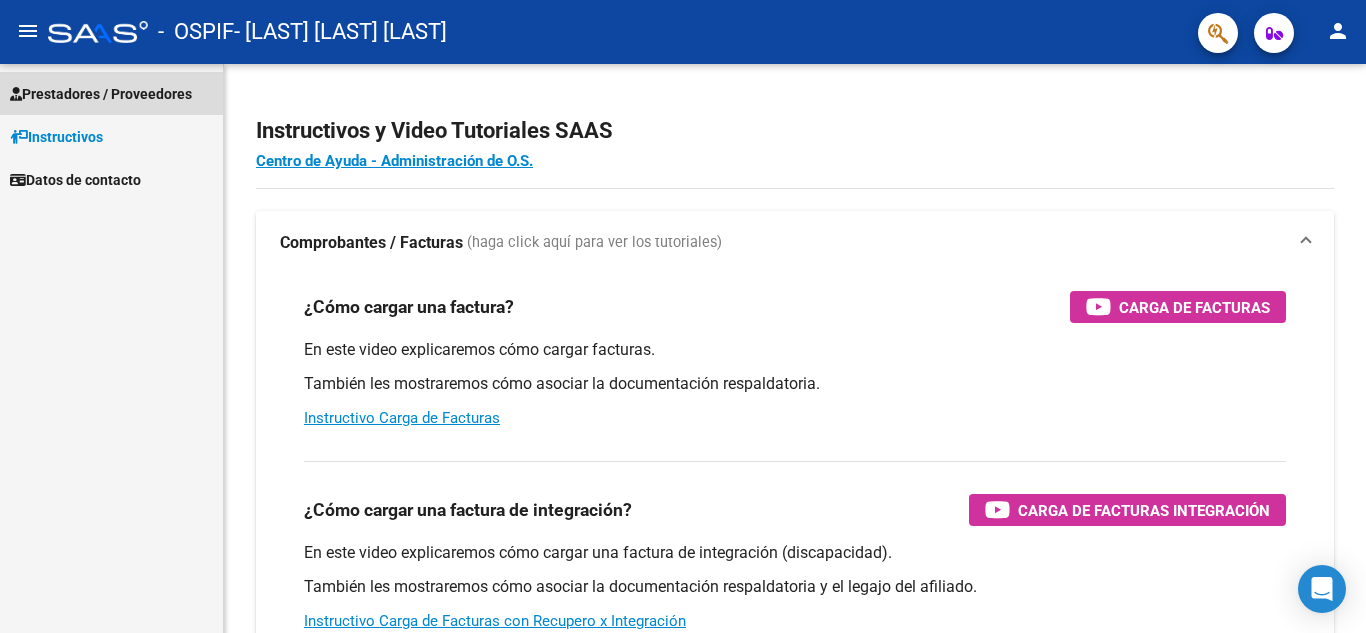 click on "Prestadores / Proveedores" at bounding box center (101, 94) 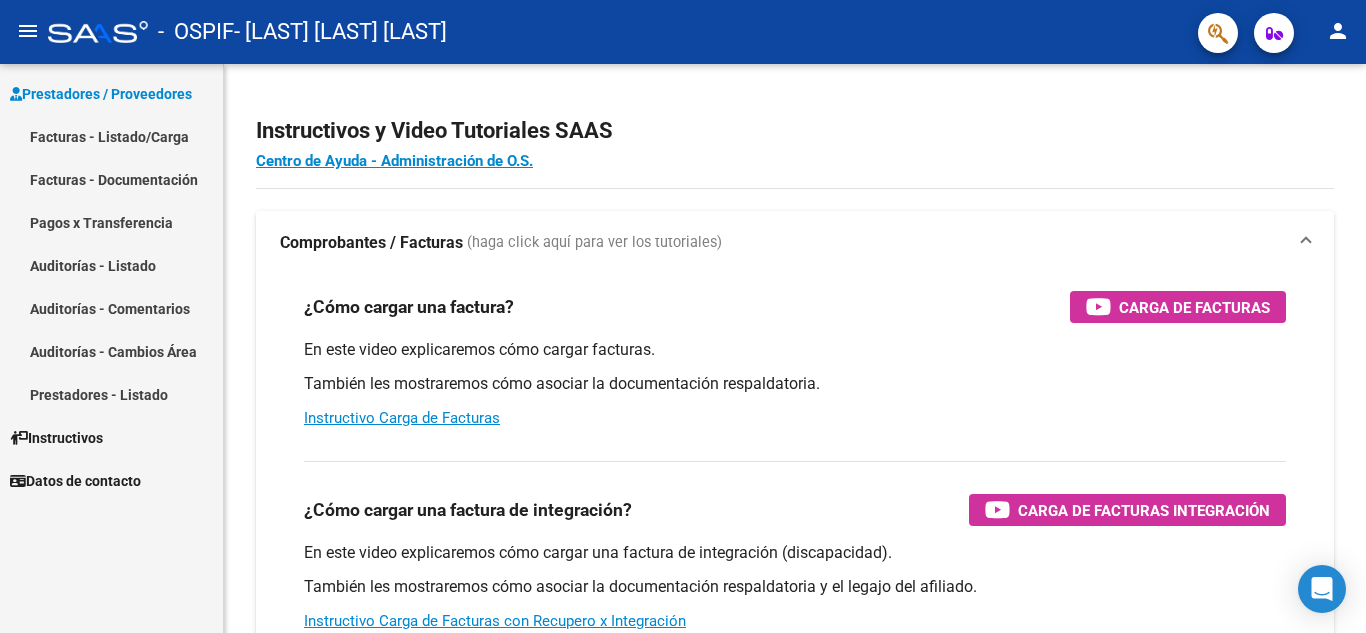 click on "Facturas - Listado/Carga" at bounding box center [111, 136] 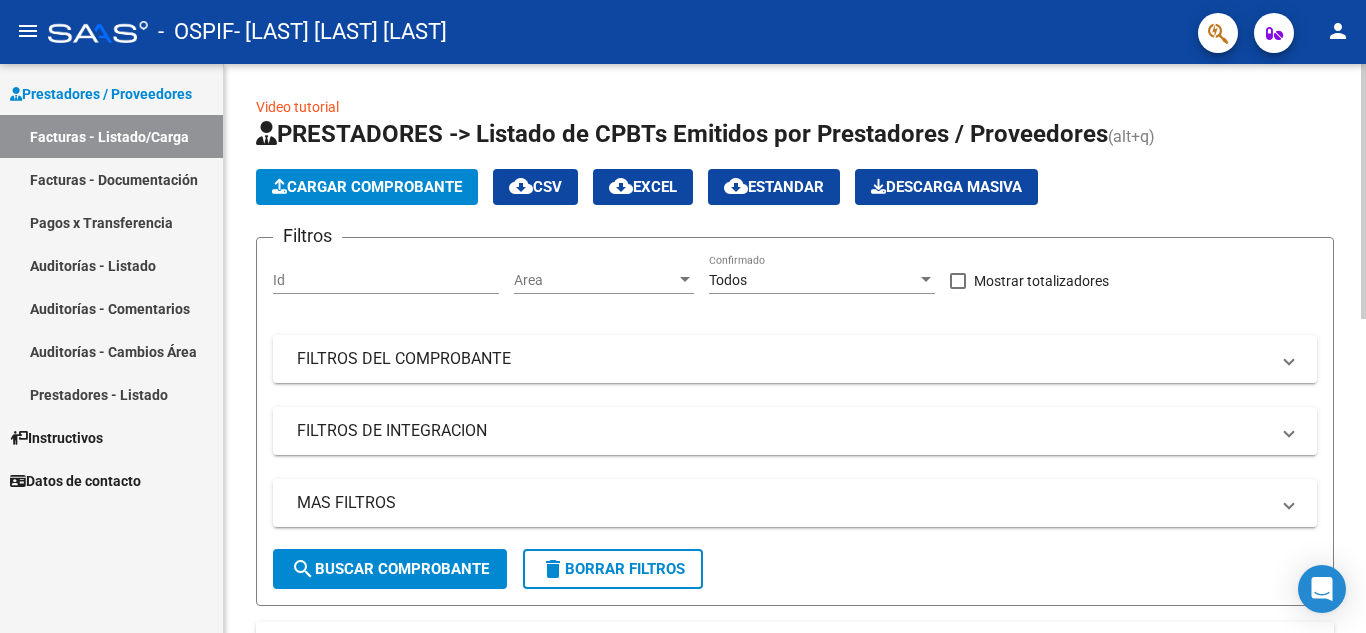 click on "Cargar Comprobante" 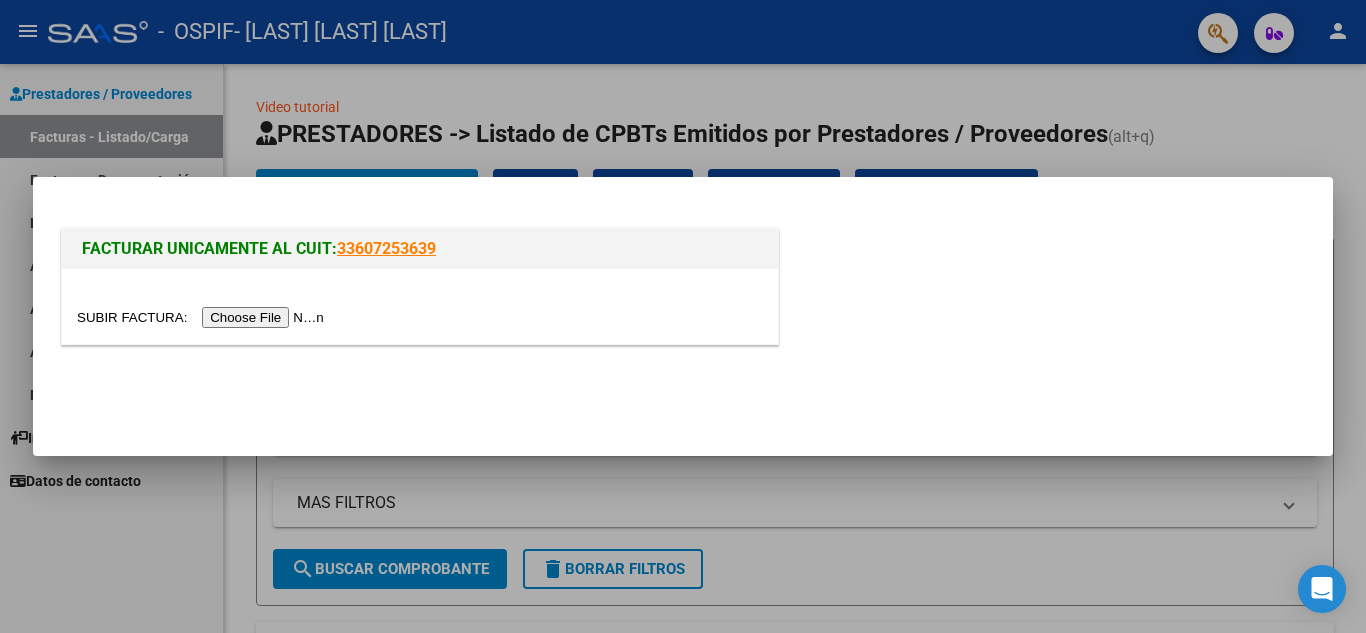 click at bounding box center [203, 317] 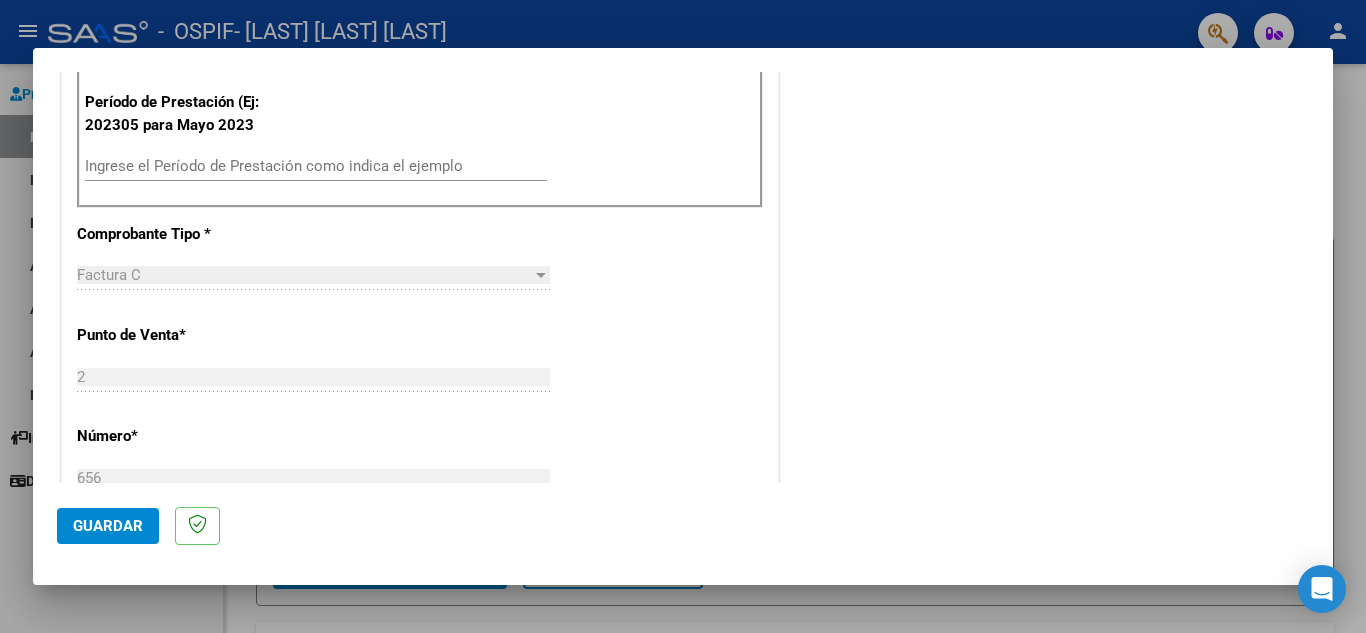 scroll, scrollTop: 600, scrollLeft: 0, axis: vertical 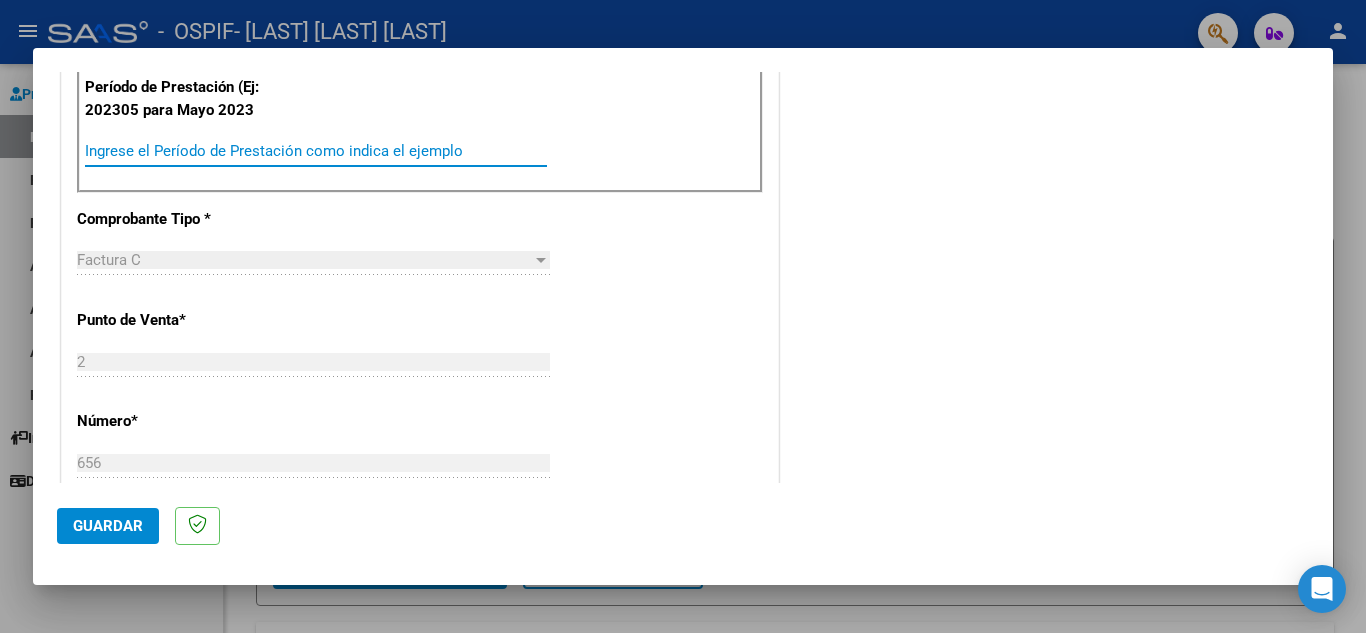 click on "Ingrese el Período de Prestación como indica el ejemplo" at bounding box center (316, 151) 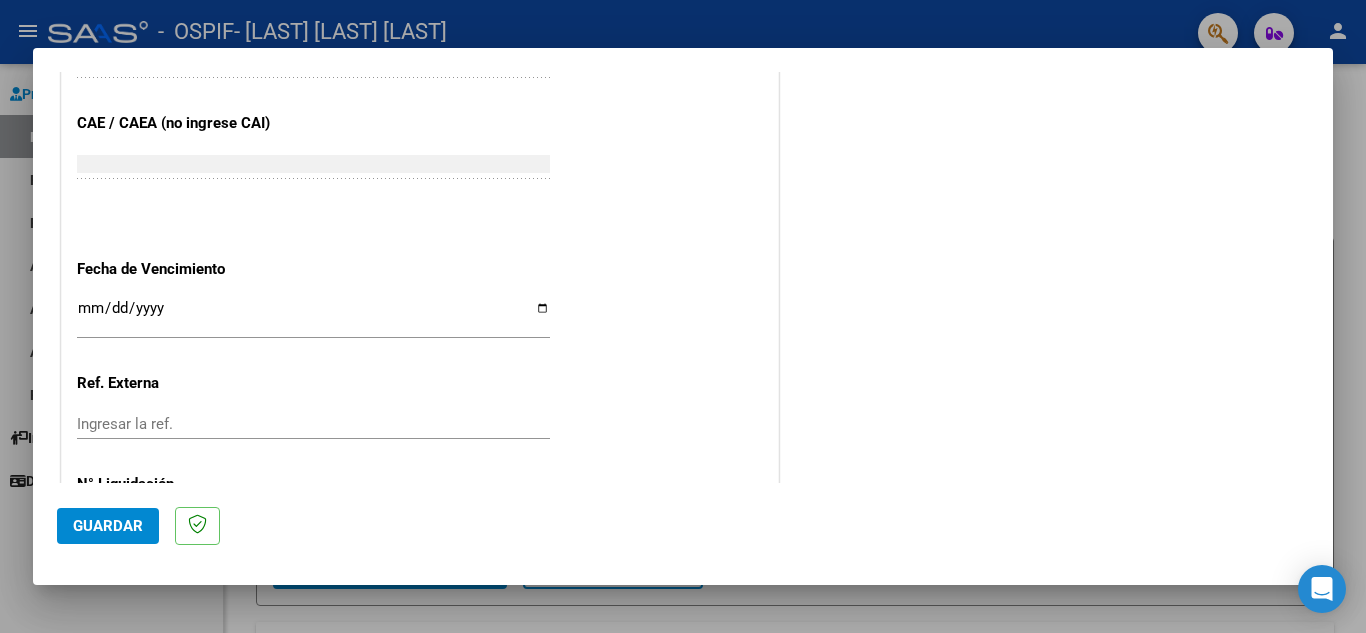 scroll, scrollTop: 1311, scrollLeft: 0, axis: vertical 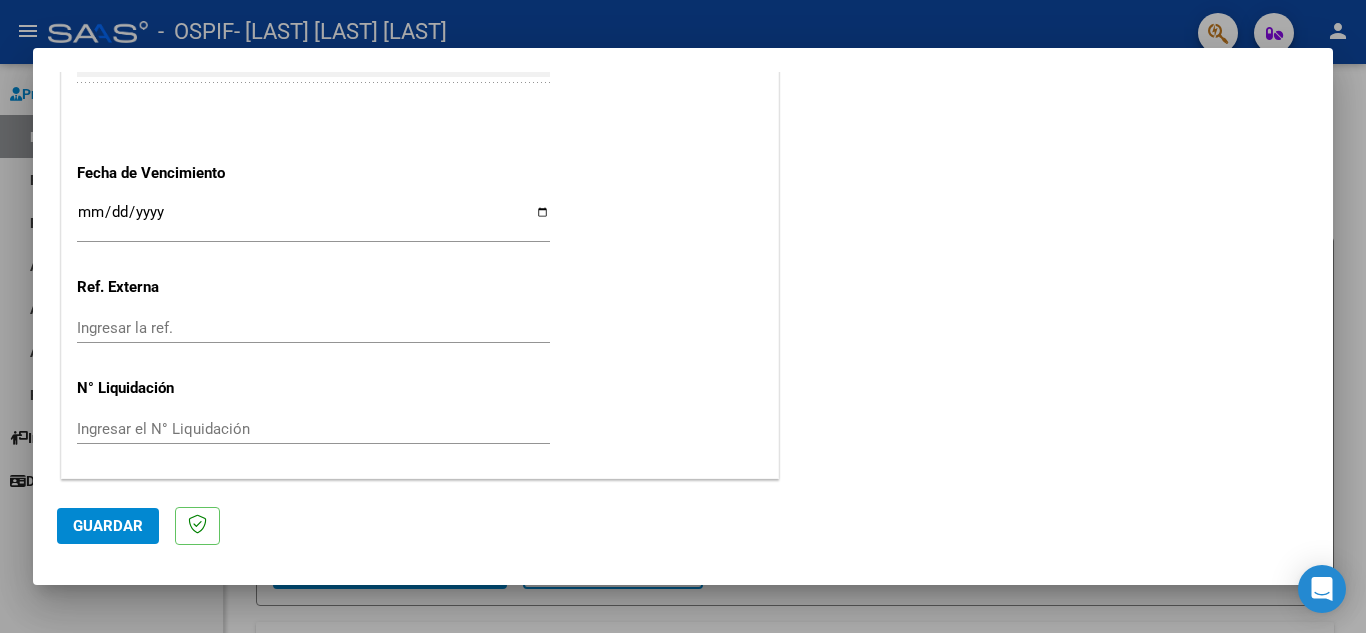 type on "202507" 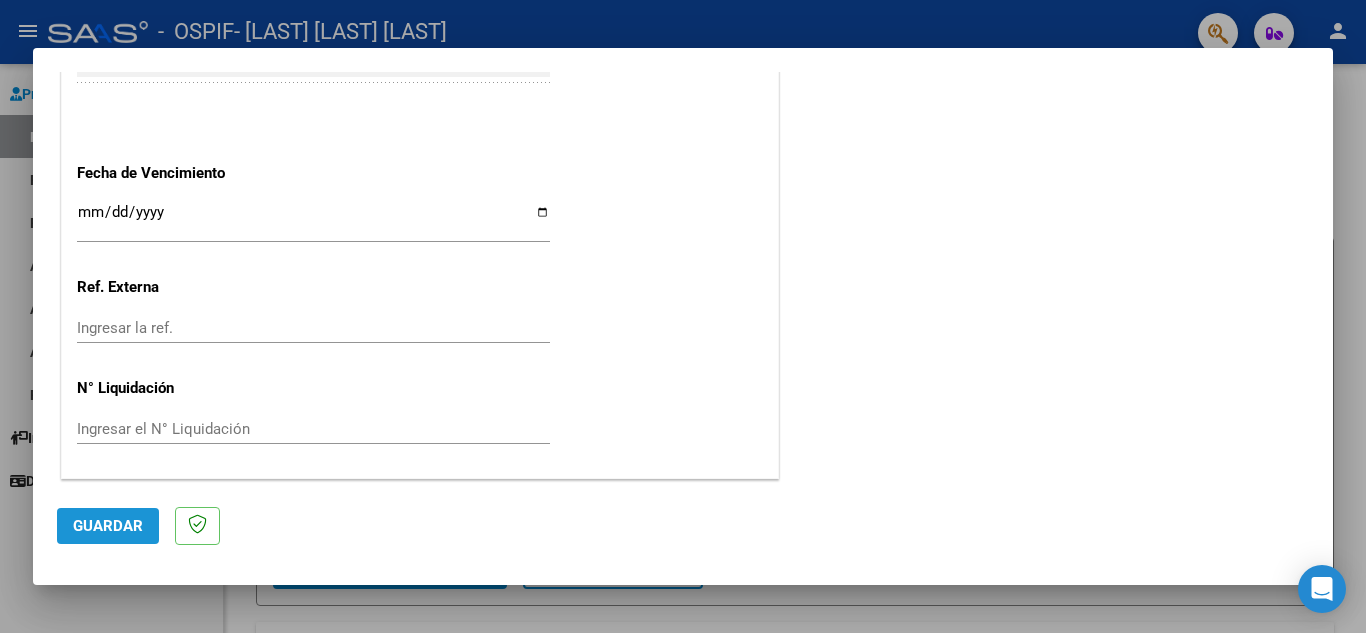 click on "Guardar" 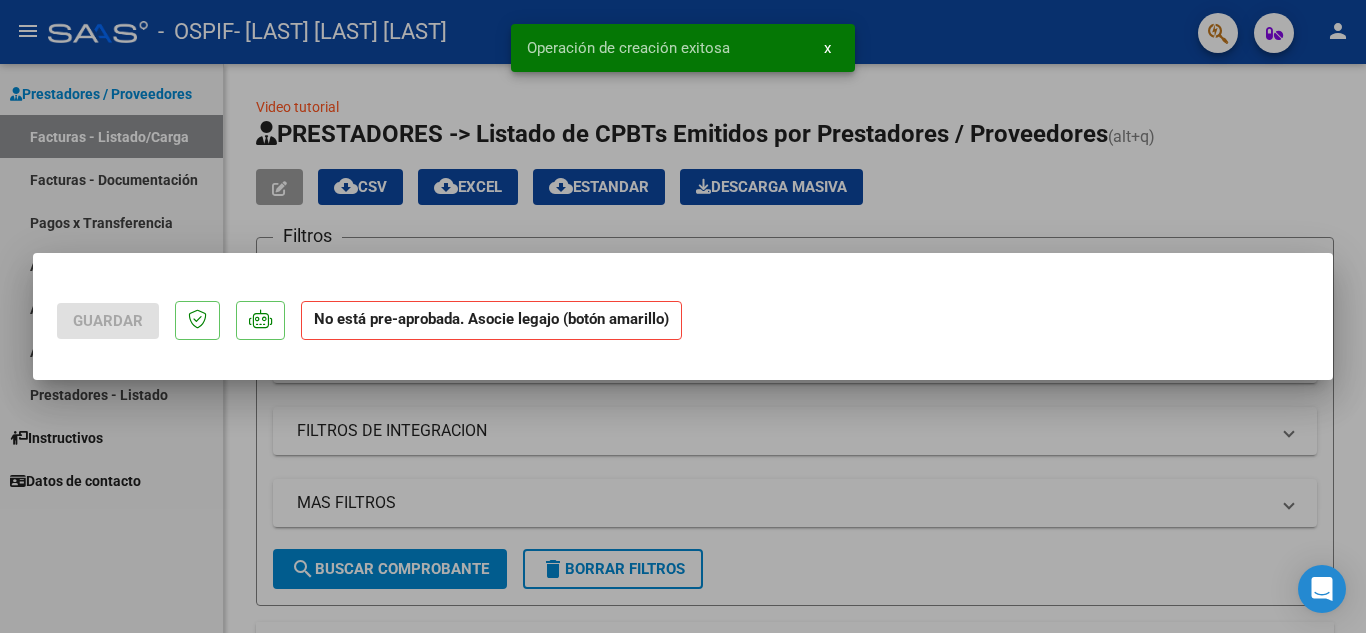 scroll, scrollTop: 0, scrollLeft: 0, axis: both 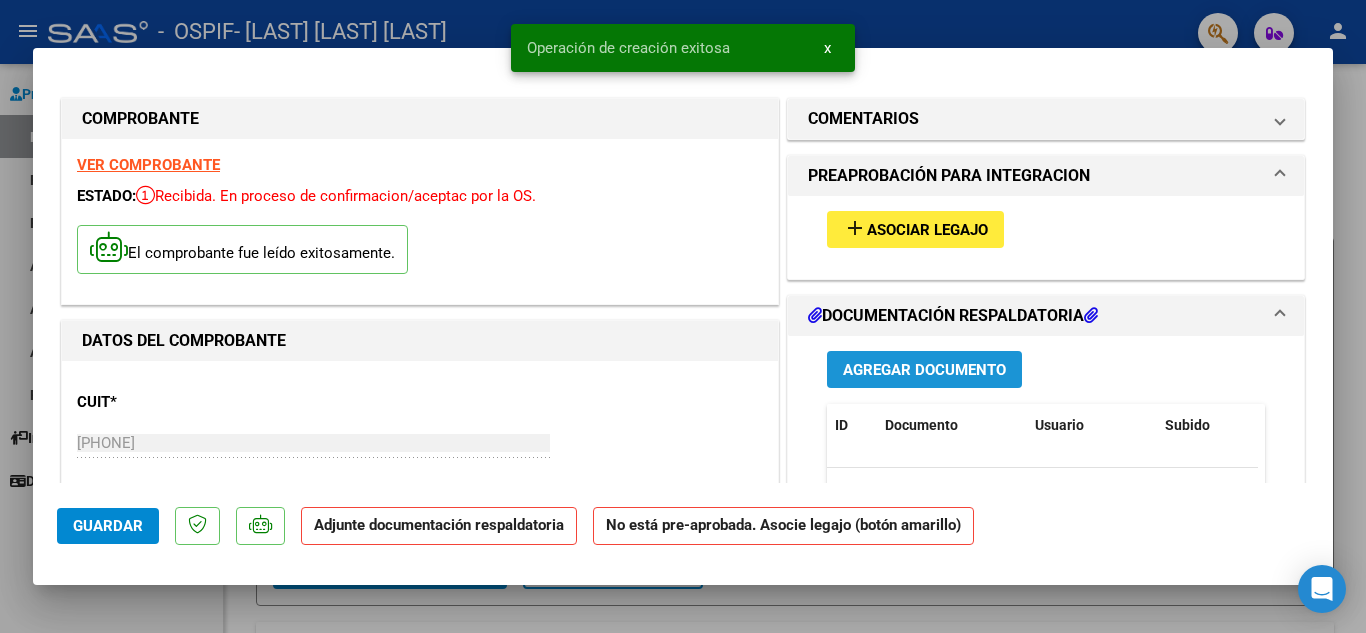 click on "Agregar Documento" at bounding box center [924, 370] 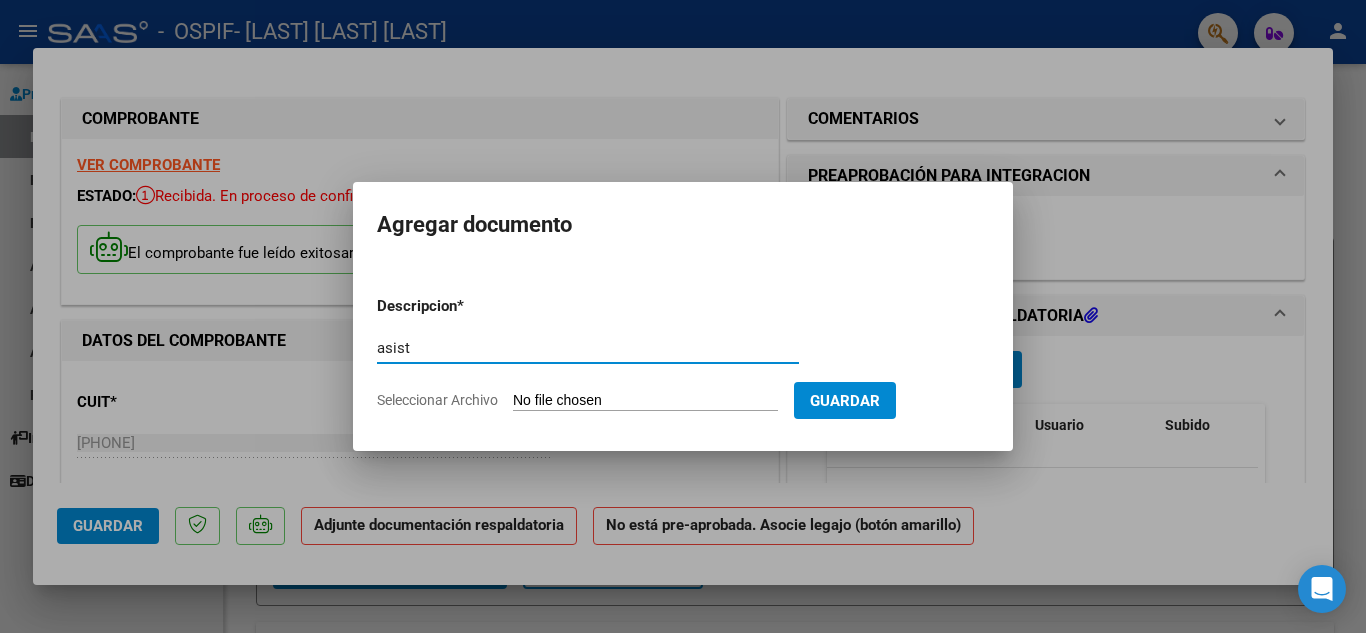 type on "asist" 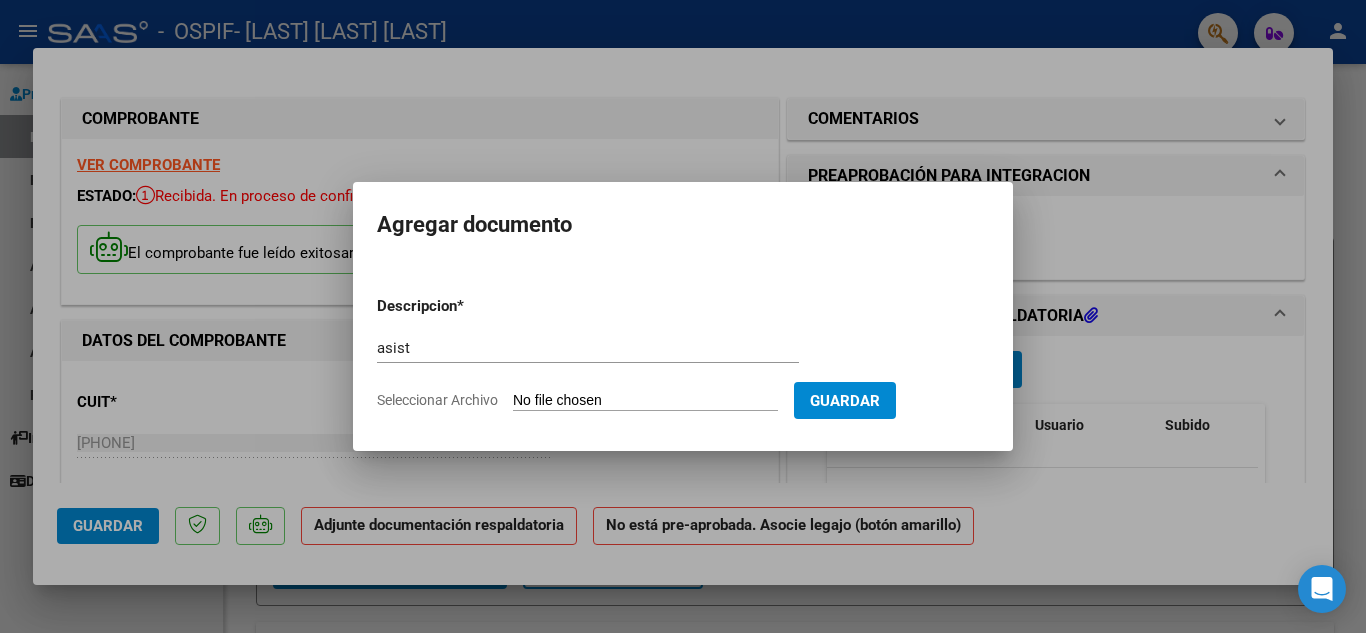 type on "C:\fakepath\macheroni Magui julio.pdf" 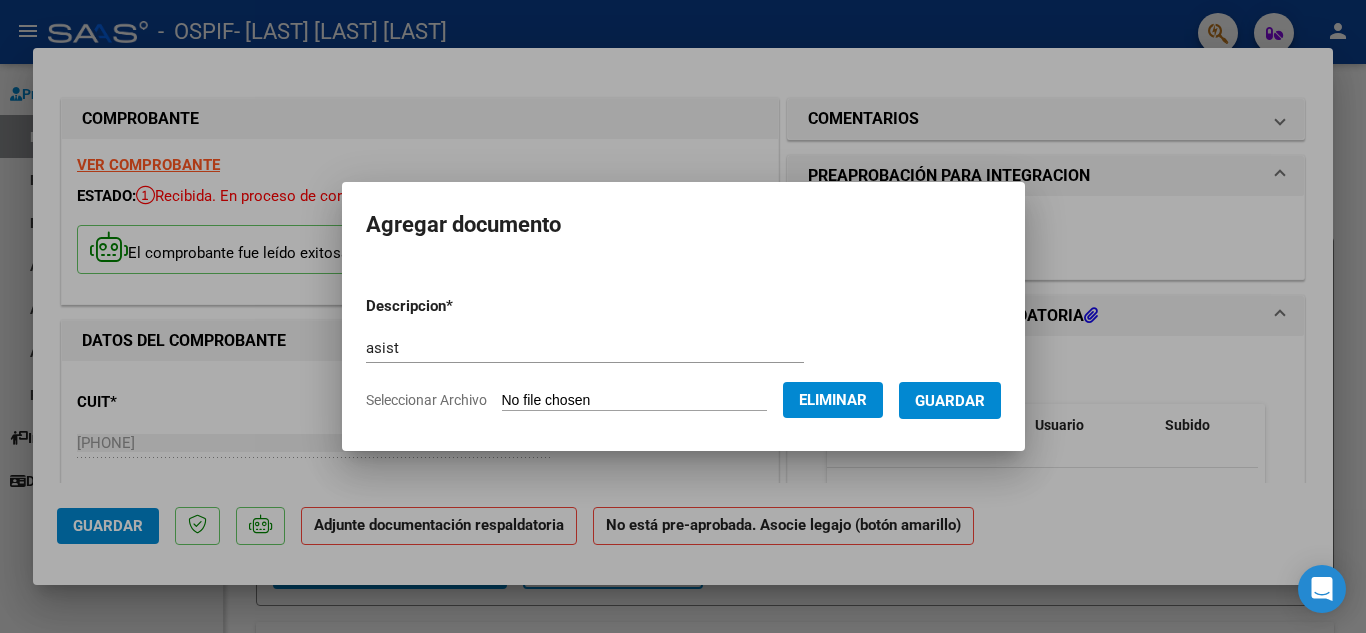 click on "Guardar" at bounding box center [950, 401] 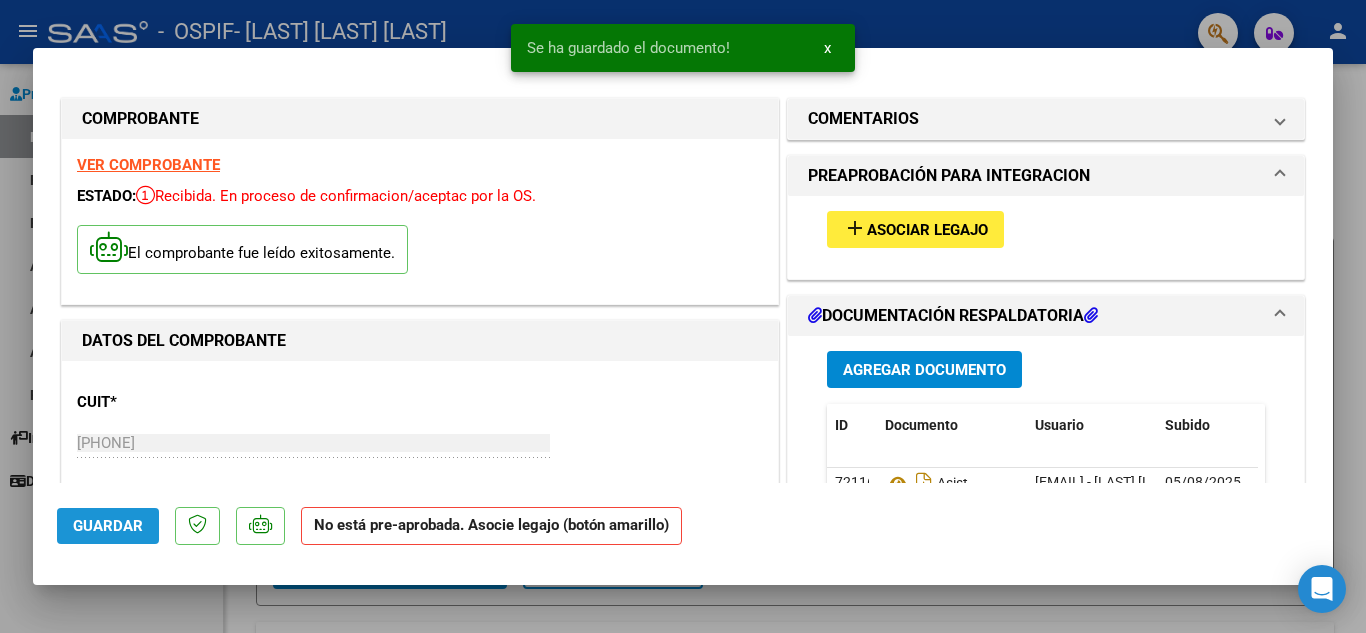 click on "Guardar" 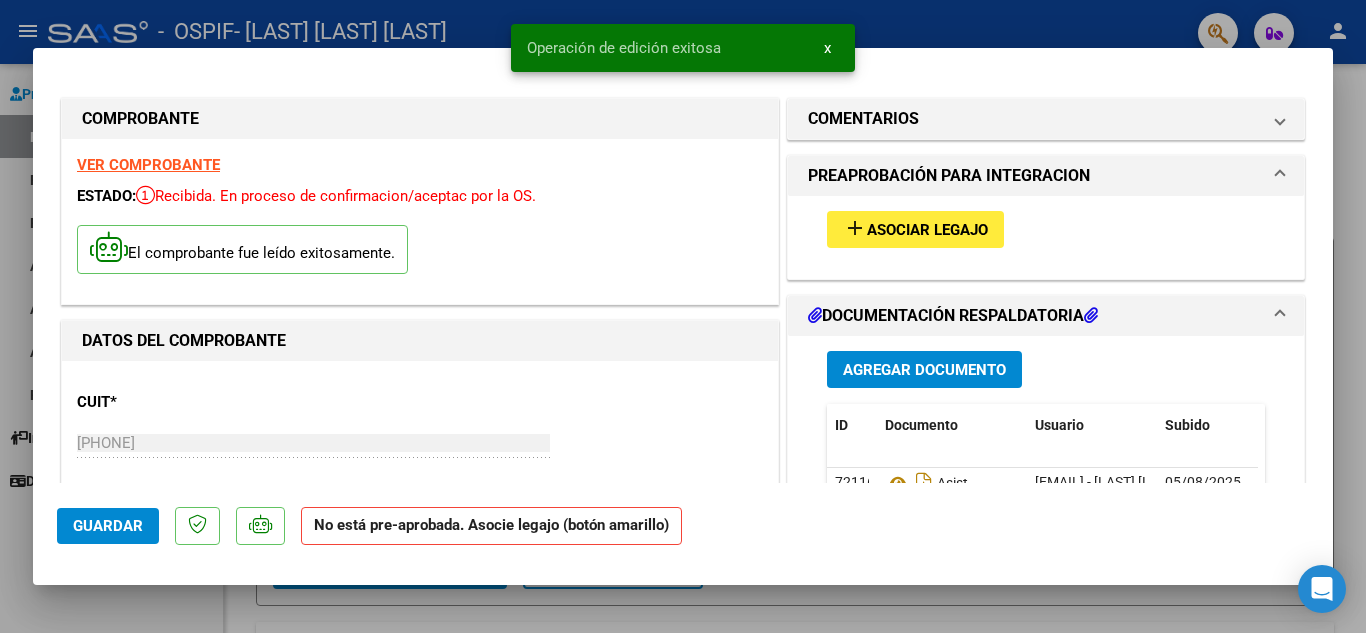 click at bounding box center [683, 316] 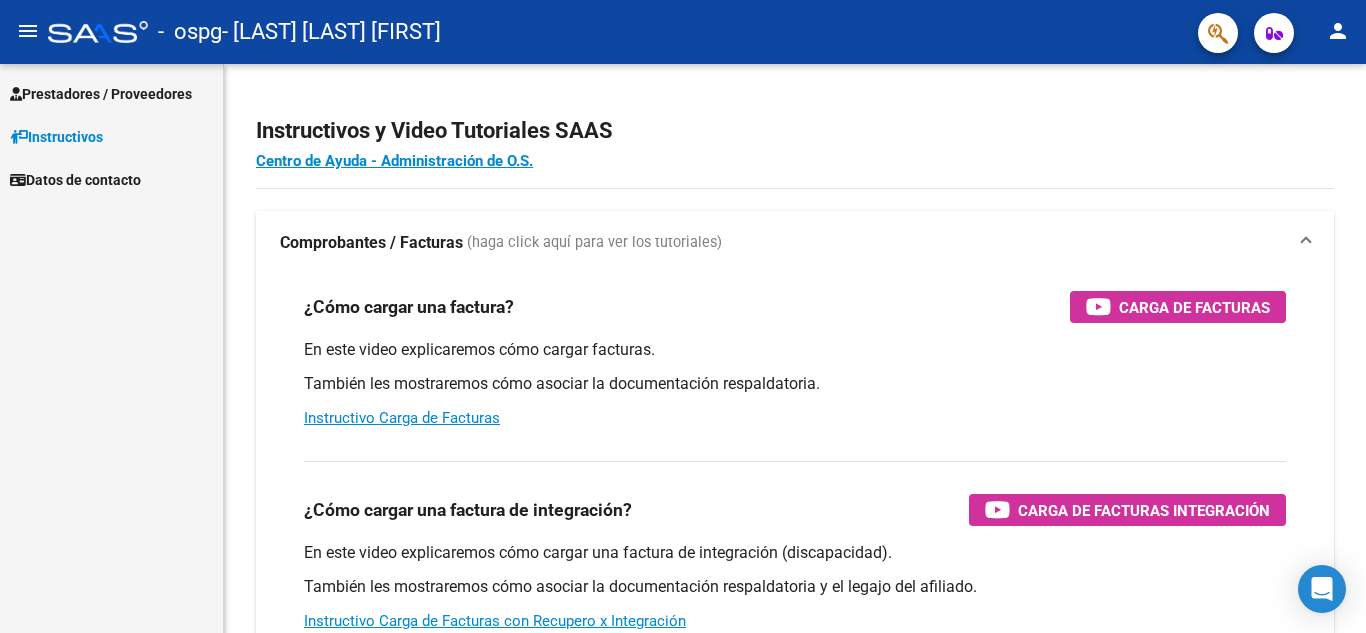 scroll, scrollTop: 0, scrollLeft: 0, axis: both 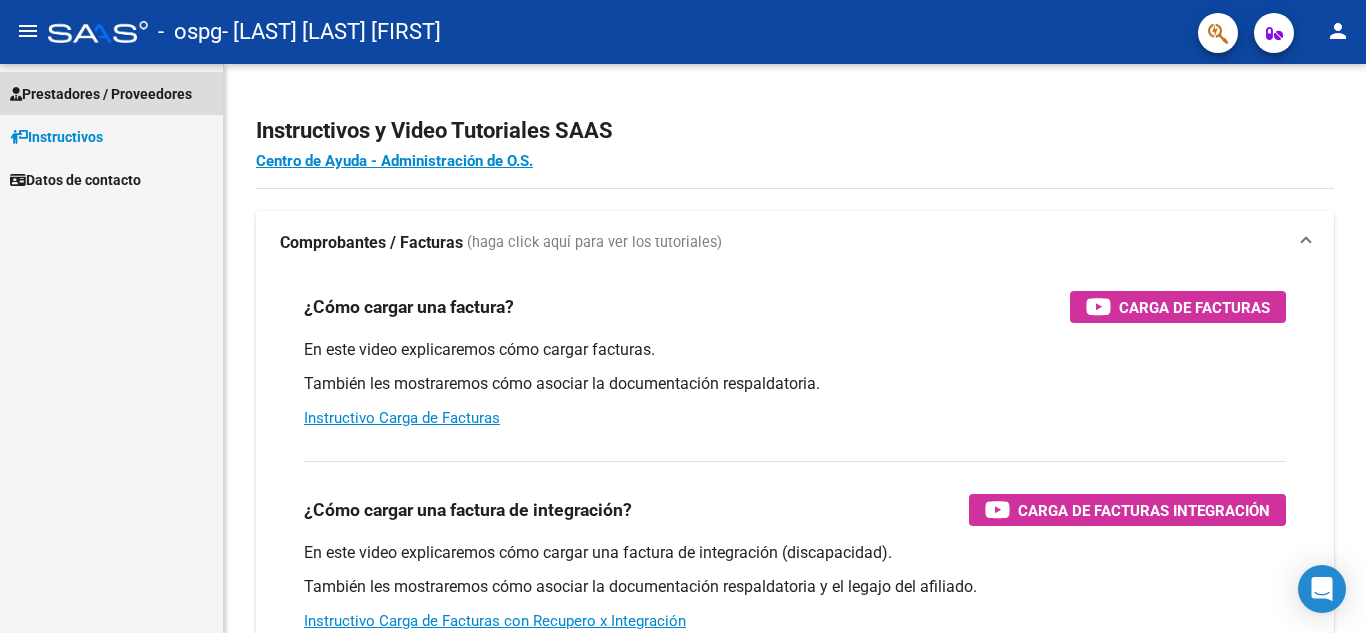 click on "Prestadores / Proveedores" at bounding box center (111, 93) 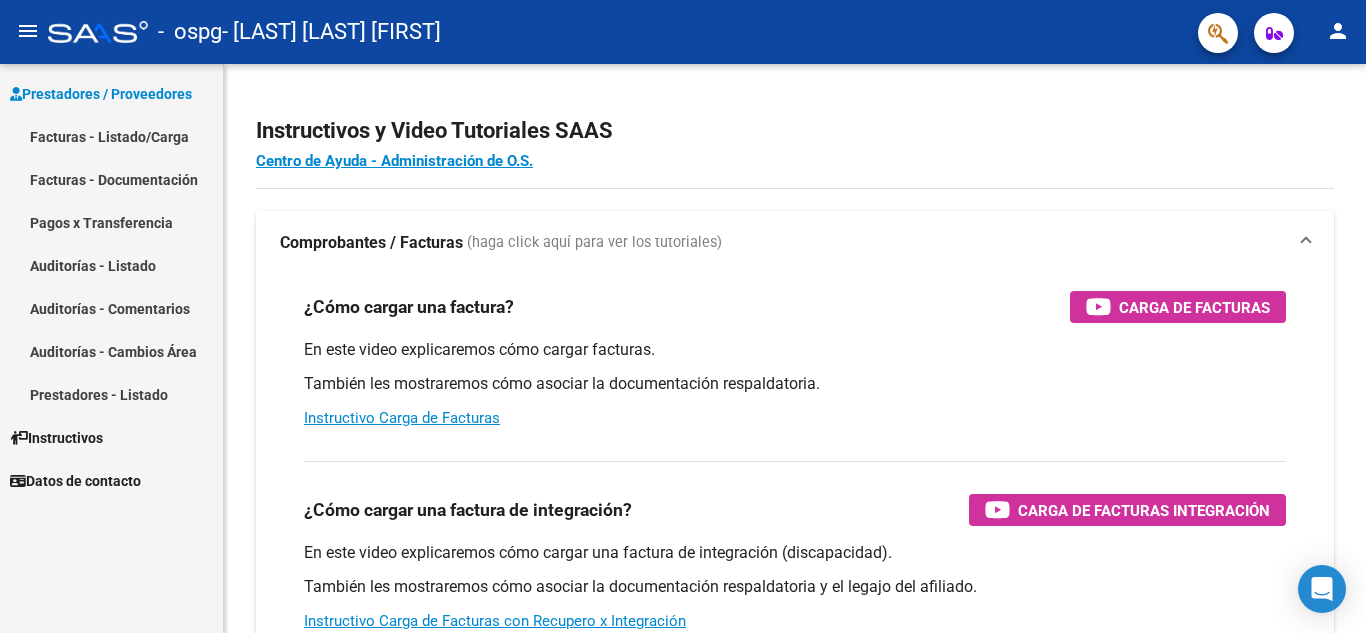 click on "Facturas - Listado/Carga" at bounding box center [111, 136] 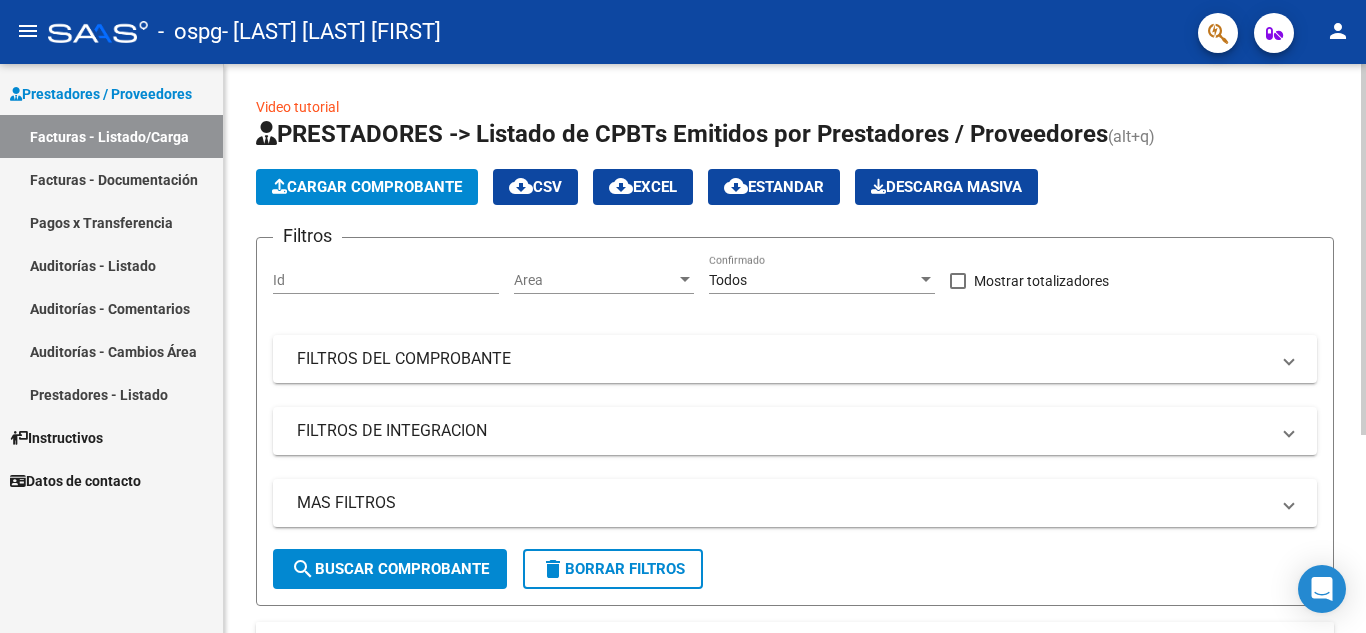 click on "Cargar Comprobante" 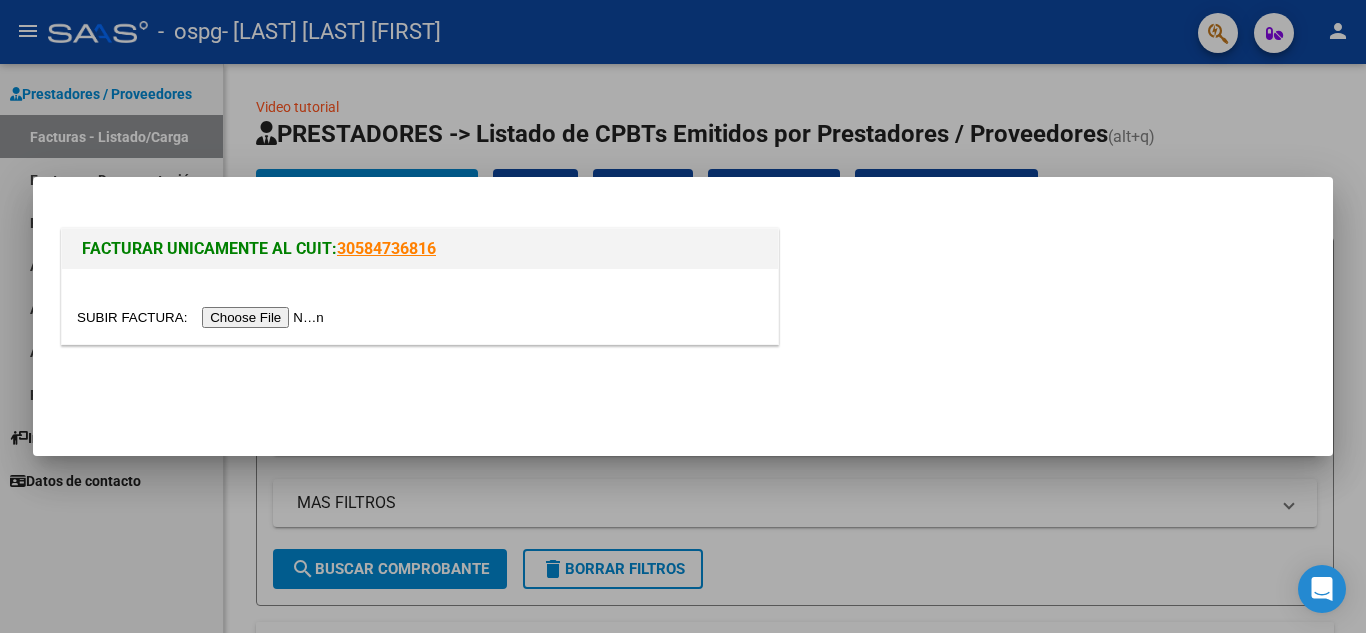 click at bounding box center [203, 317] 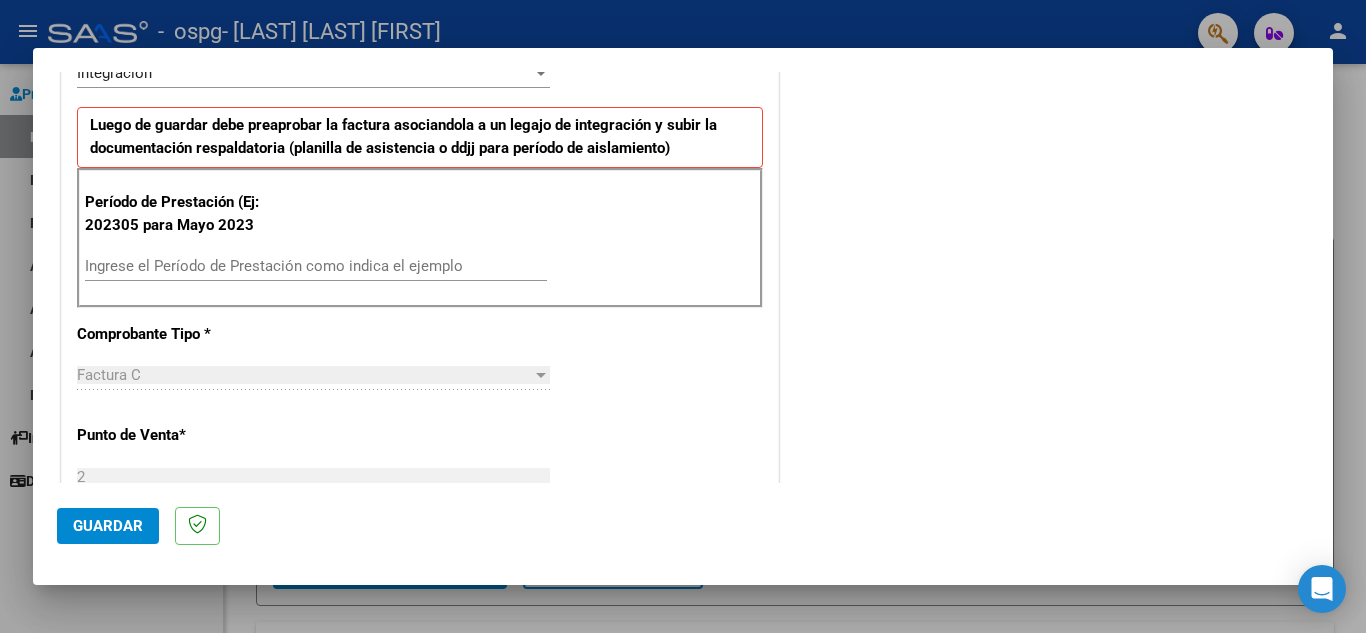 scroll, scrollTop: 500, scrollLeft: 0, axis: vertical 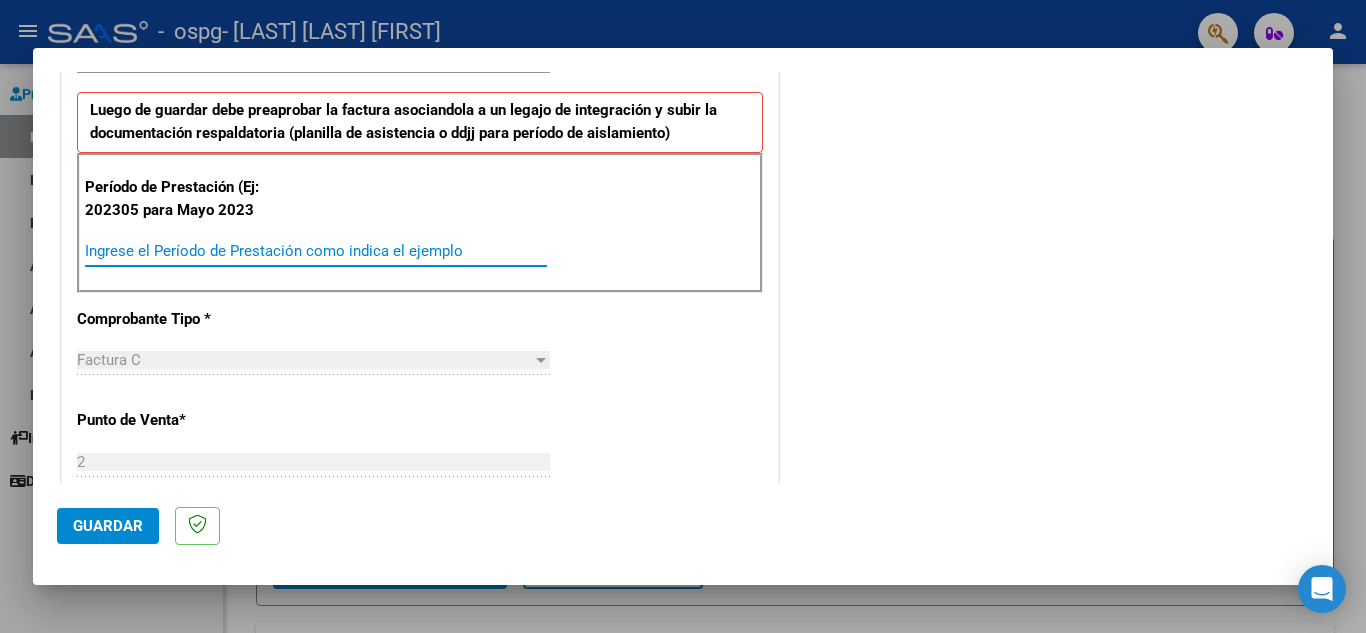 click on "Ingrese el Período de Prestación como indica el ejemplo" at bounding box center [316, 251] 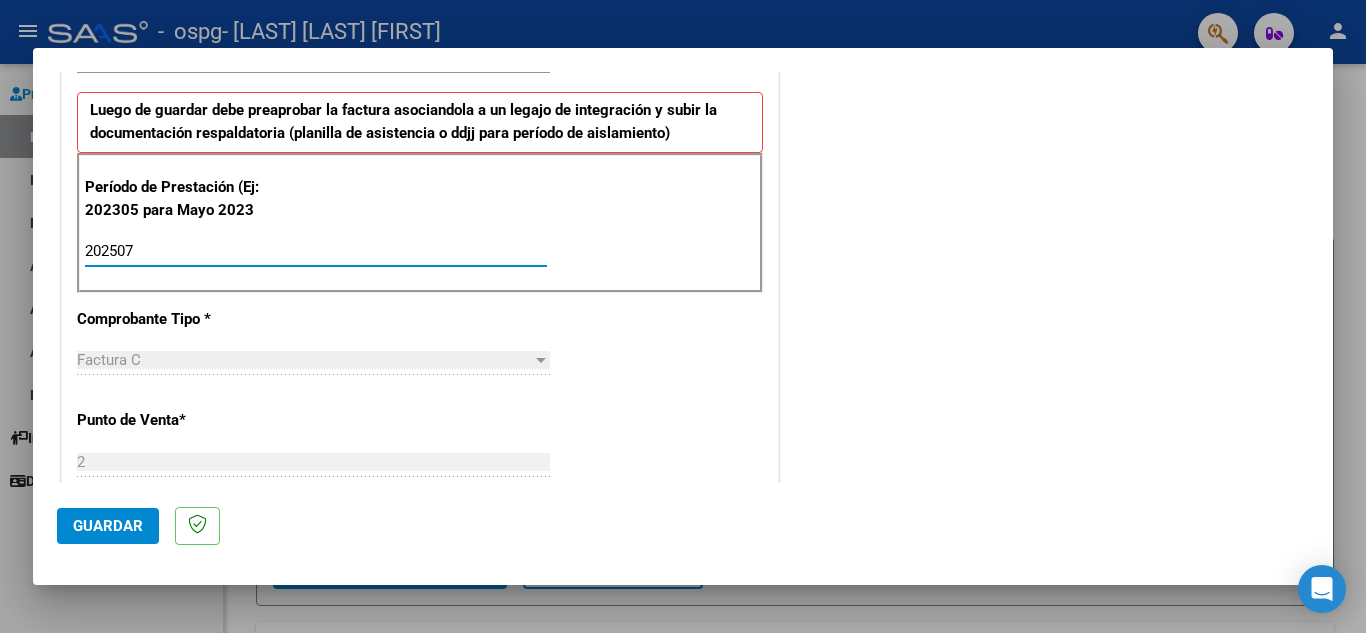 type on "202507" 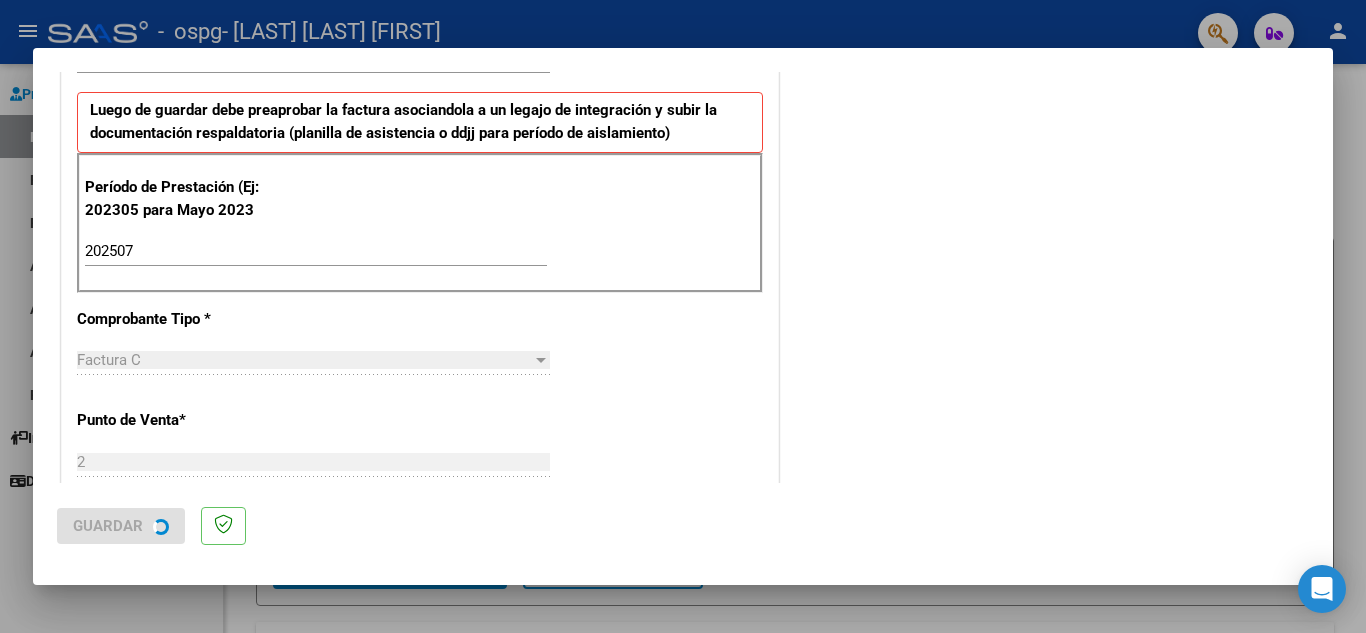 scroll, scrollTop: 0, scrollLeft: 0, axis: both 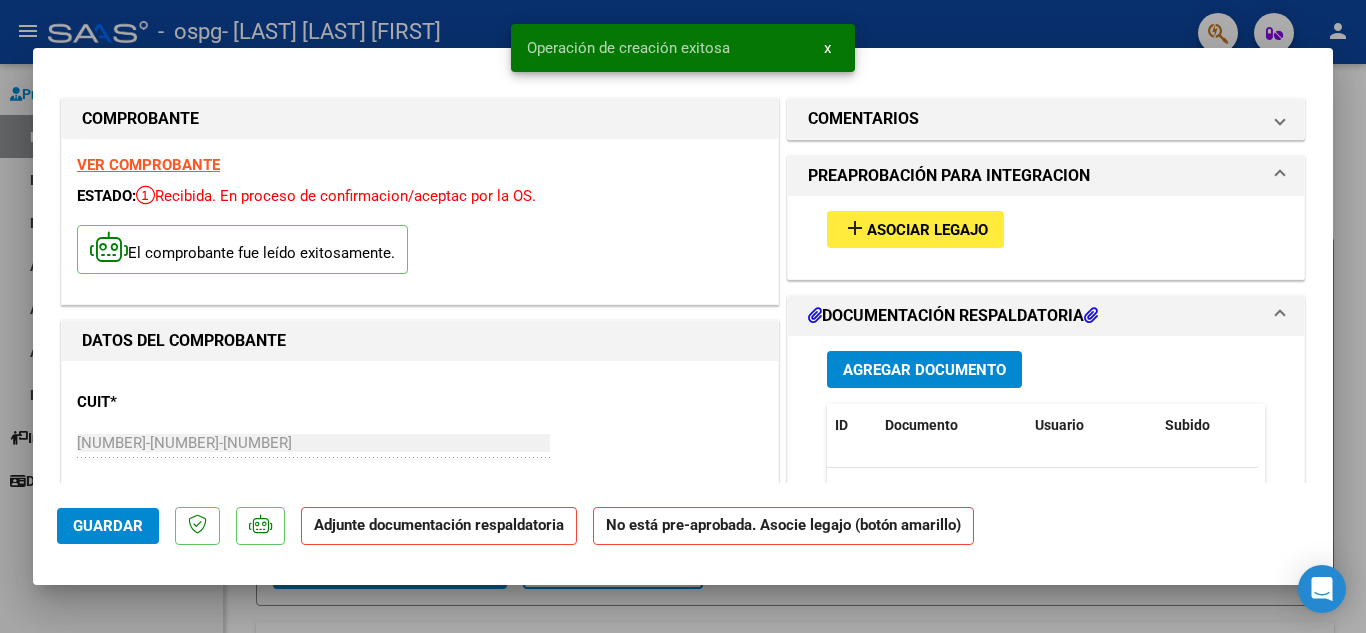 click on "Agregar Documento" at bounding box center (924, 370) 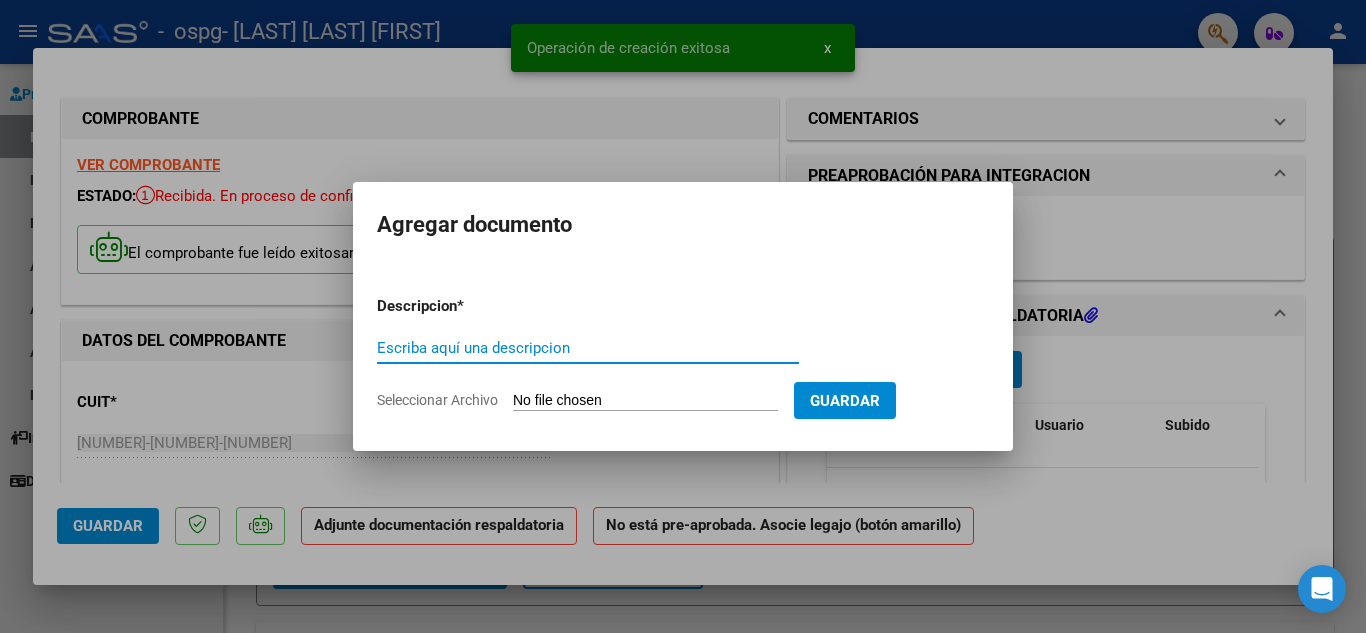 click on "Descripcion  *   Escriba aquí una descripcion  Seleccionar Archivo Guardar" at bounding box center [683, 353] 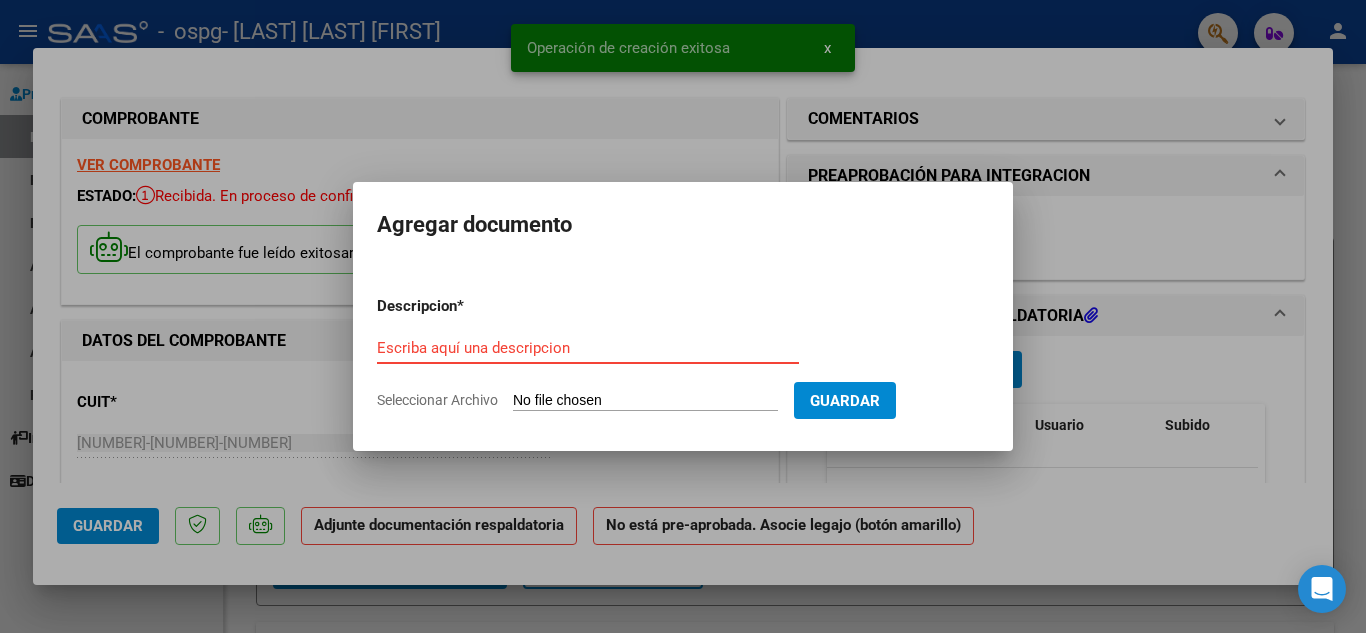 click on "Escriba aquí una descripcion" at bounding box center (588, 348) 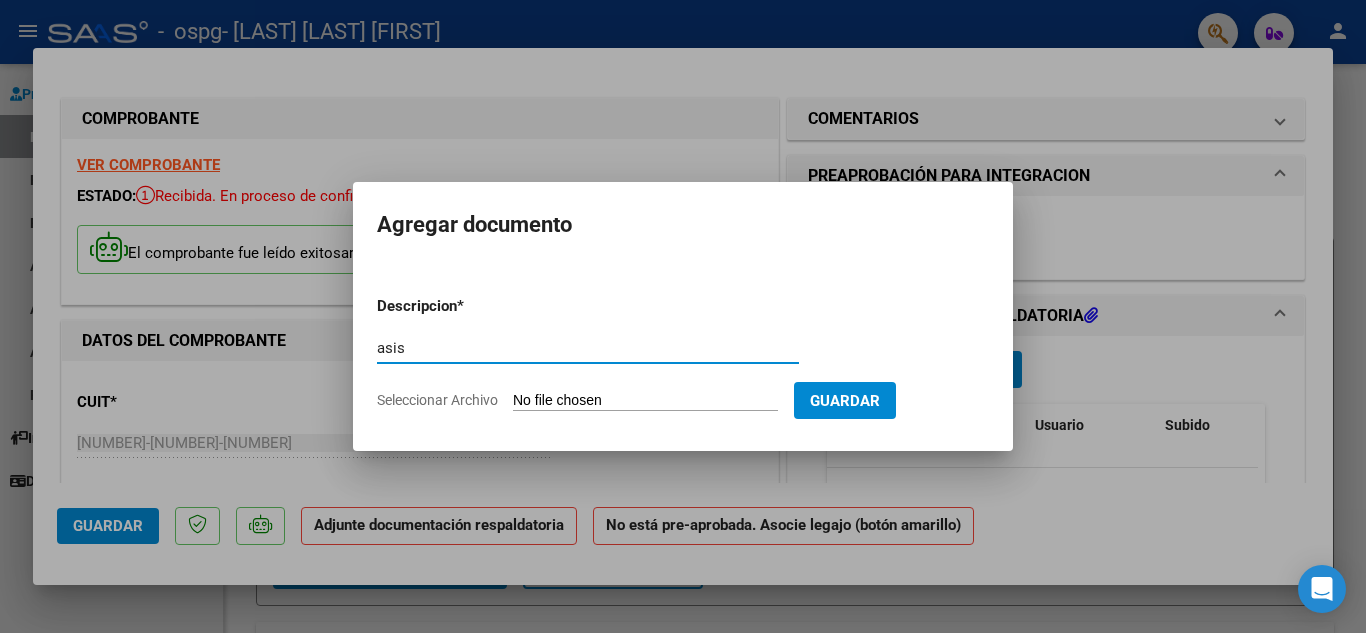 type on "asis" 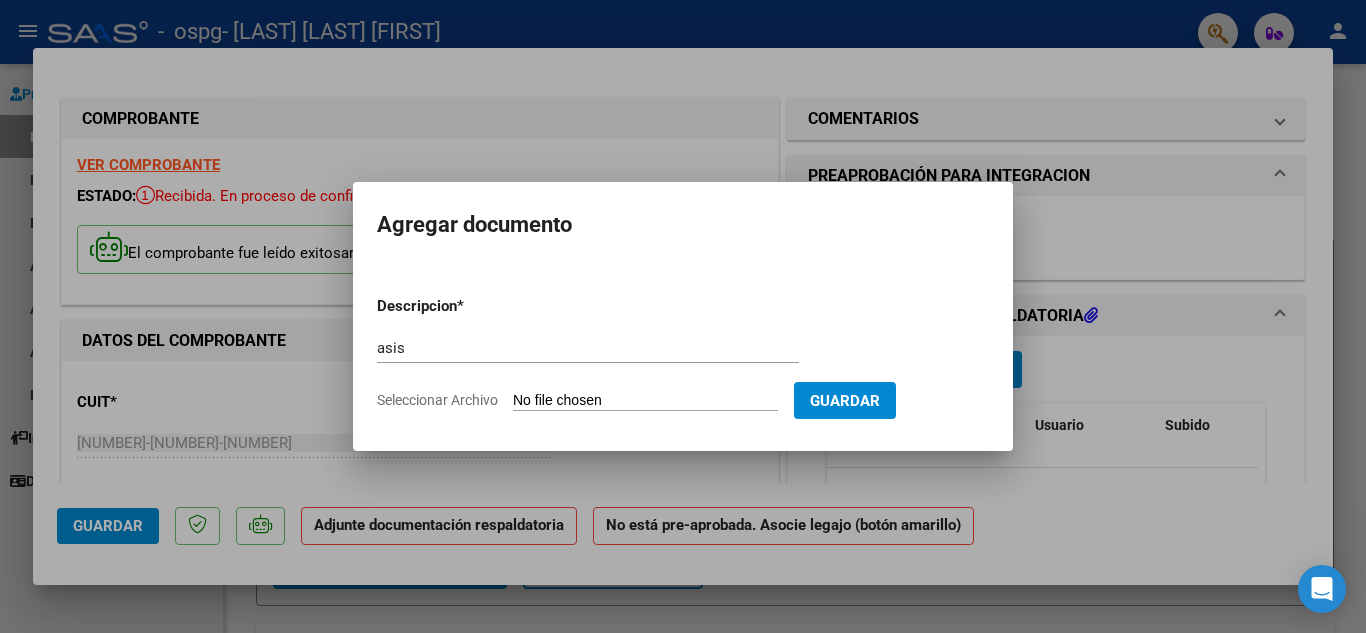 click on "Seleccionar Archivo" at bounding box center [645, 401] 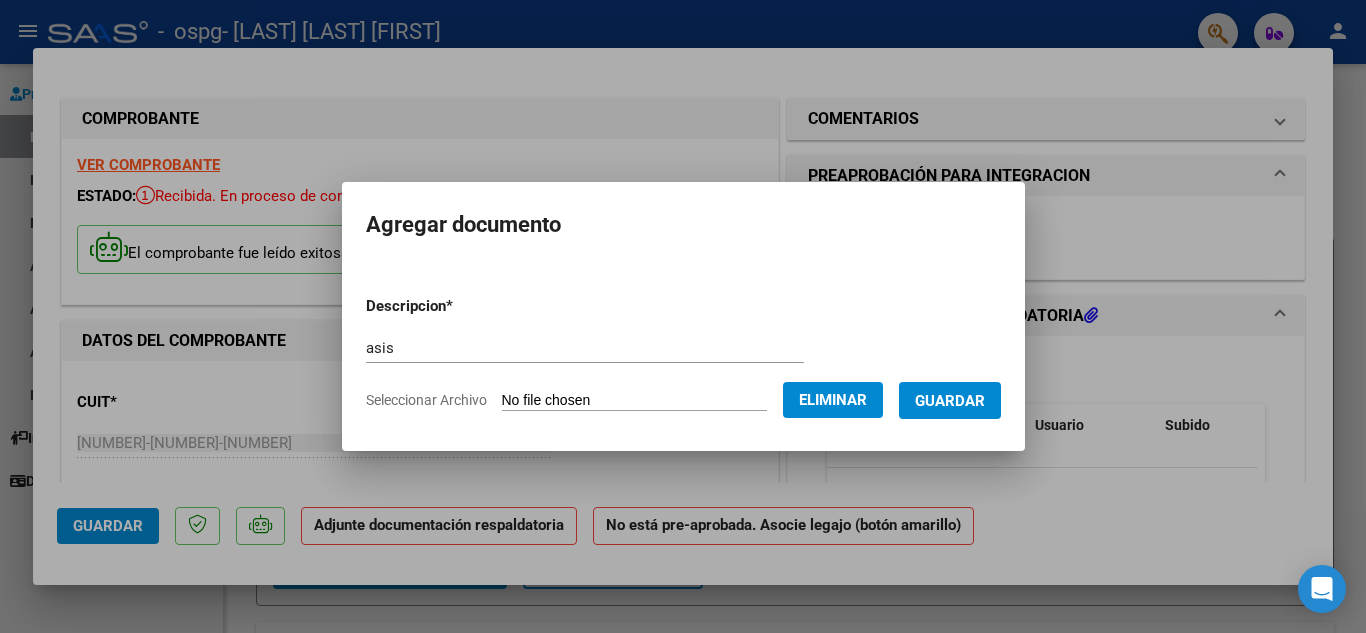 click on "Guardar" at bounding box center [950, 401] 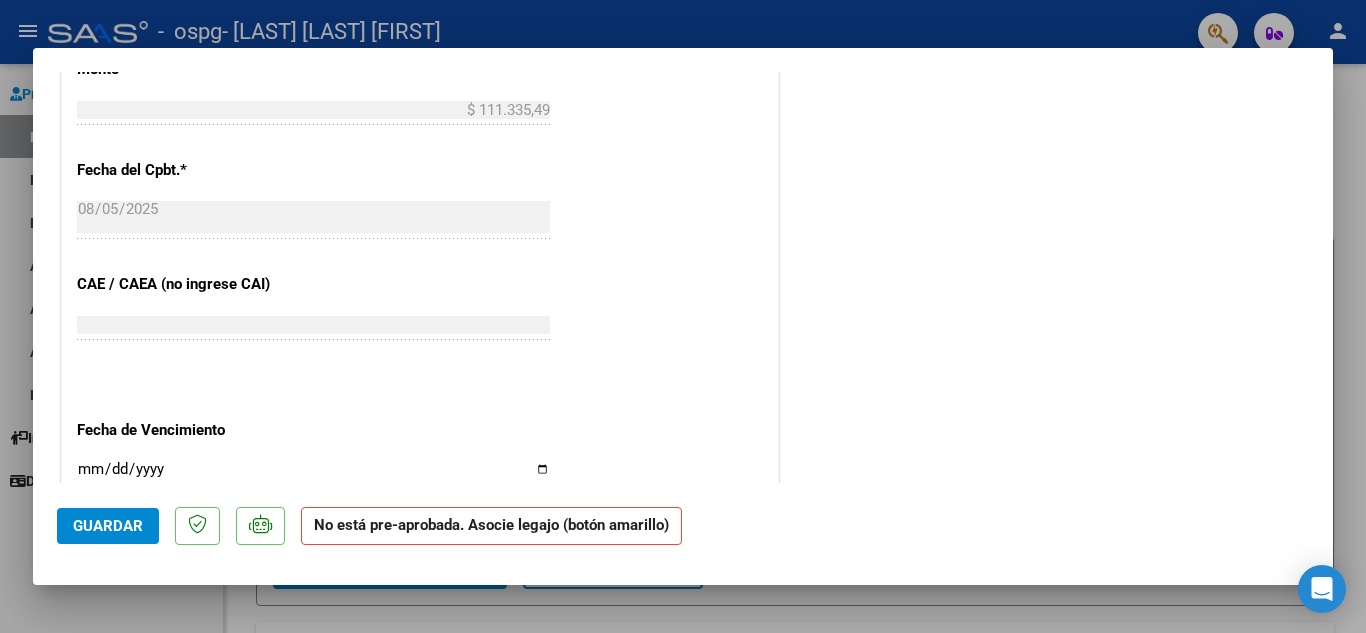scroll, scrollTop: 1100, scrollLeft: 0, axis: vertical 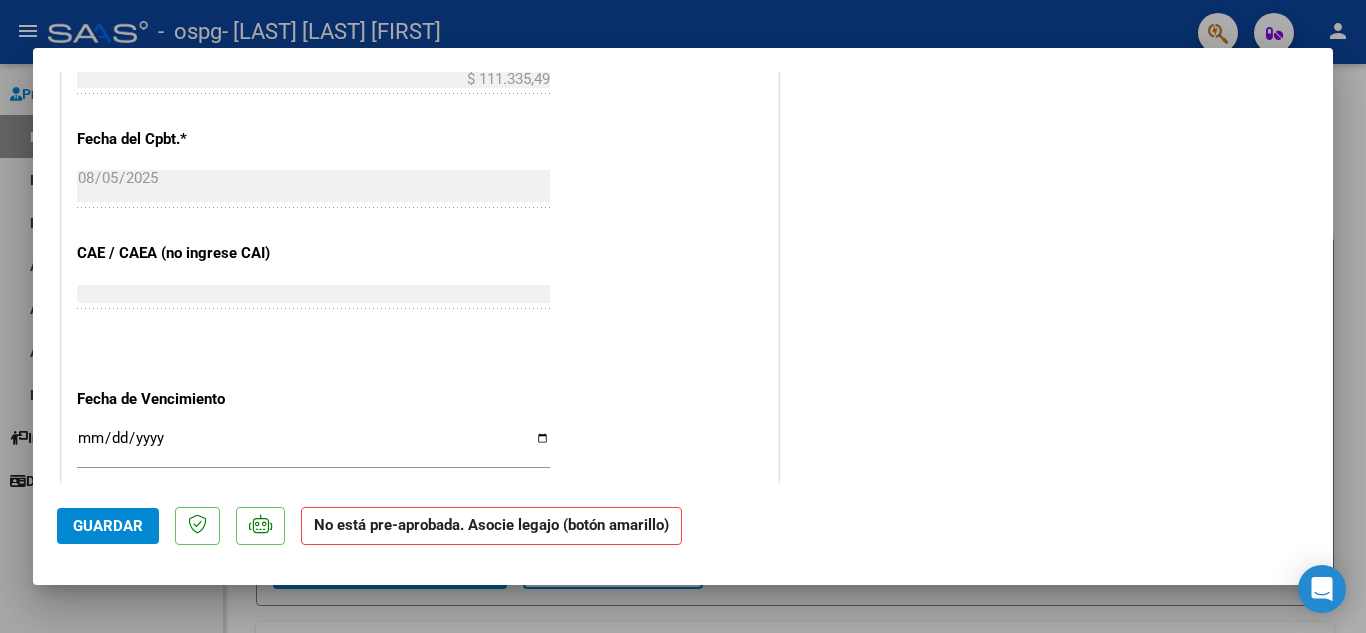 click on "Guardar" 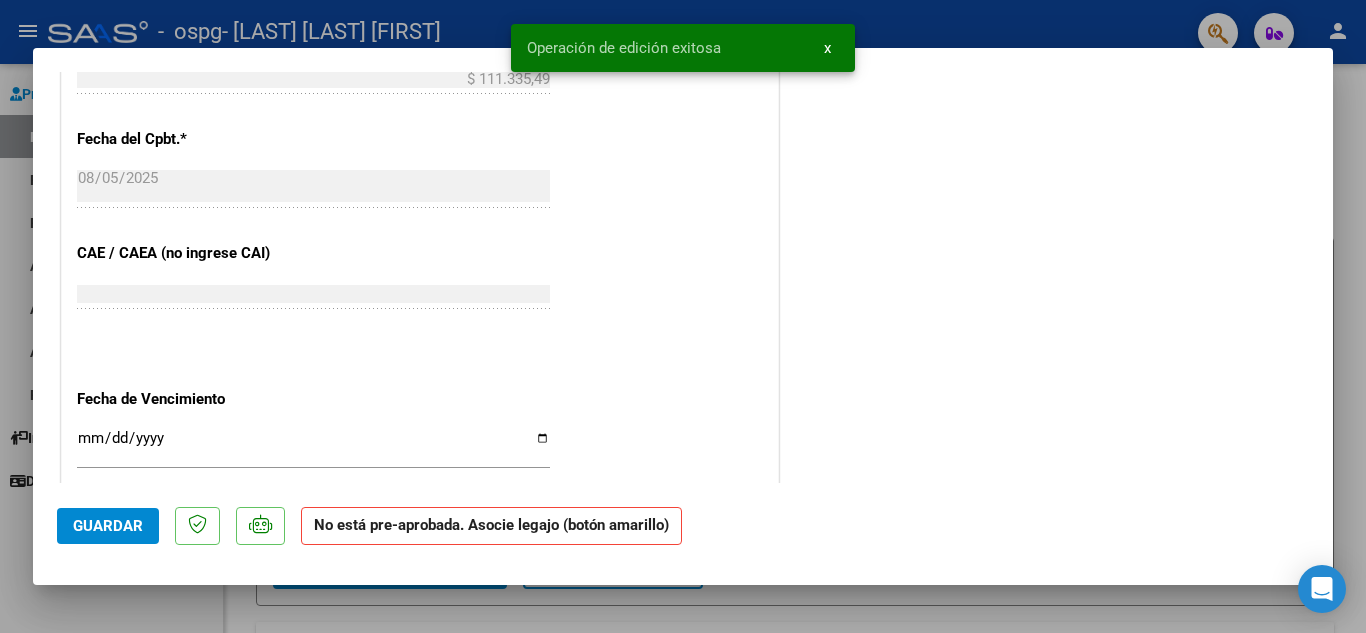click at bounding box center (683, 316) 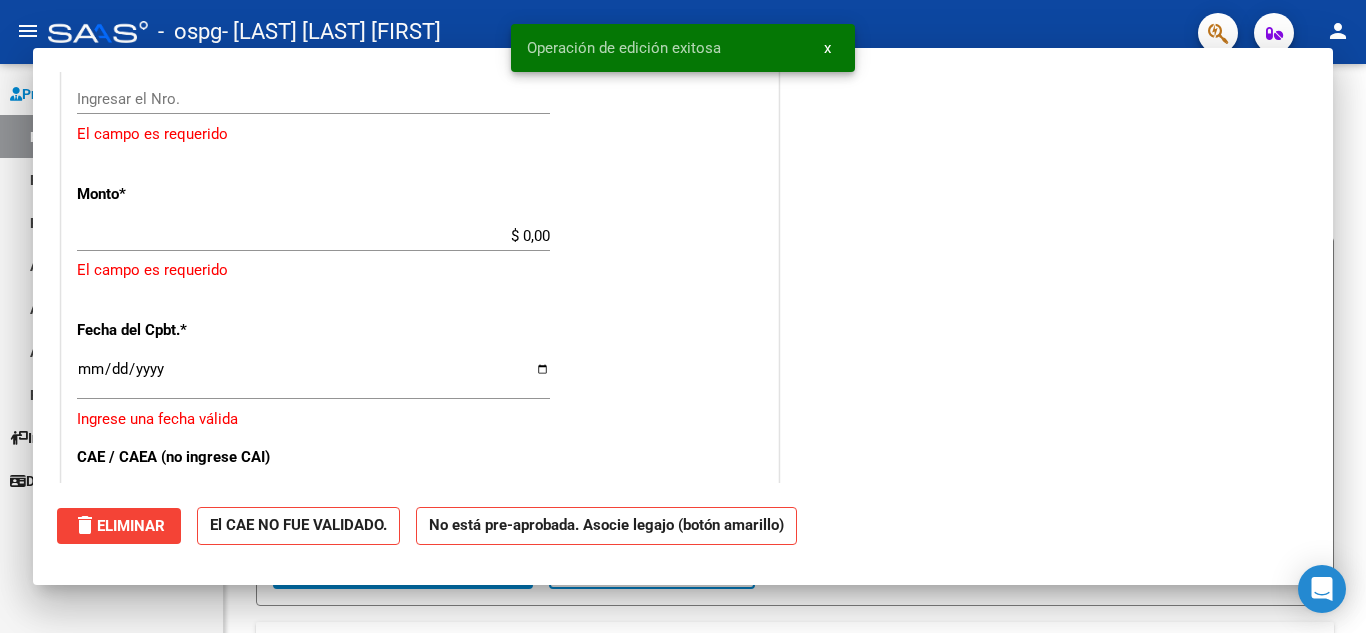scroll, scrollTop: 0, scrollLeft: 0, axis: both 